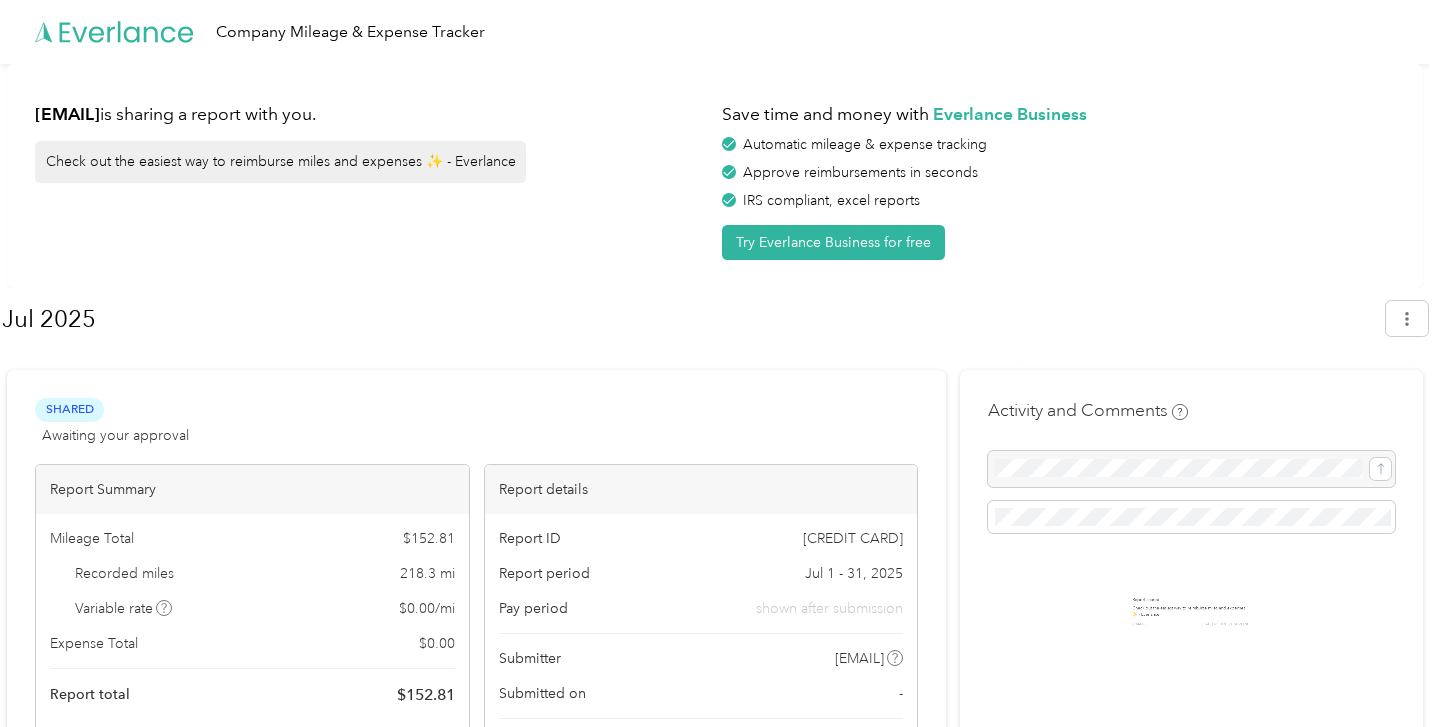 scroll, scrollTop: 0, scrollLeft: 0, axis: both 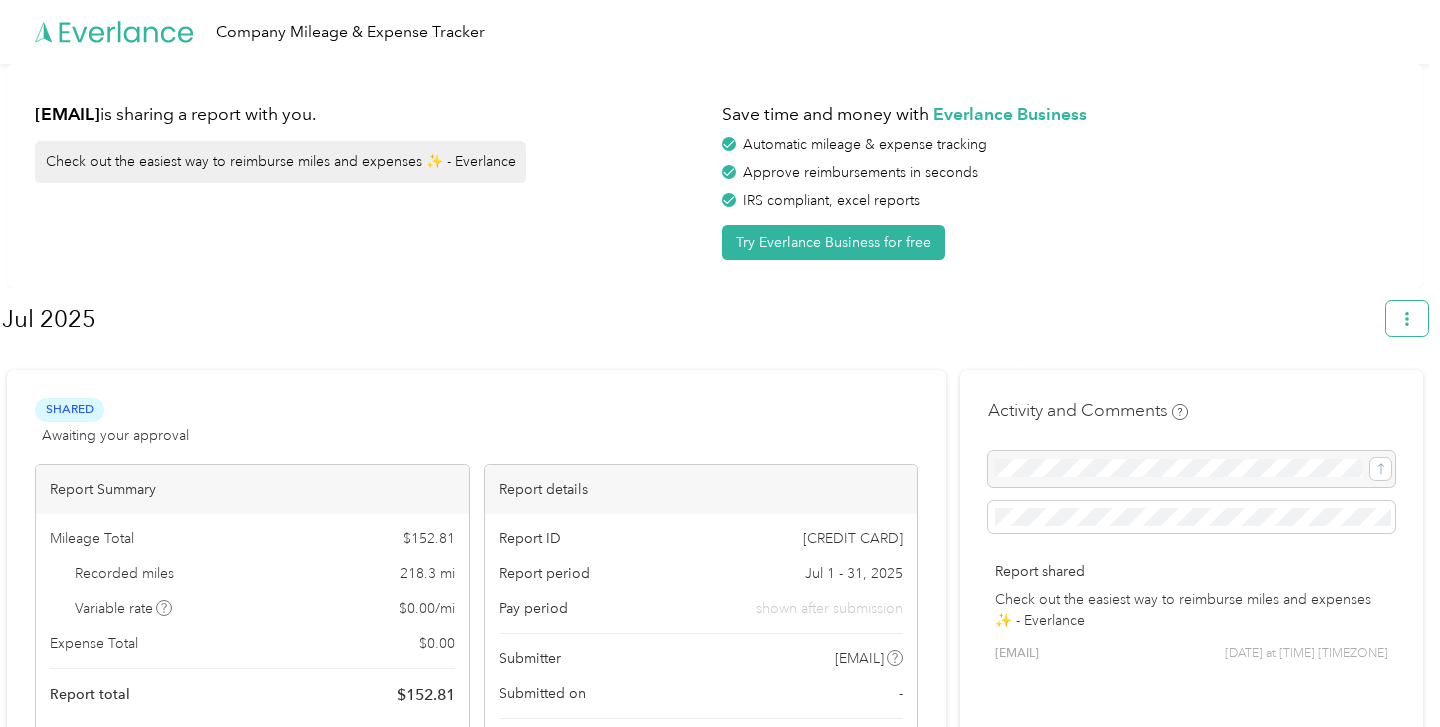 click at bounding box center (1407, 318) 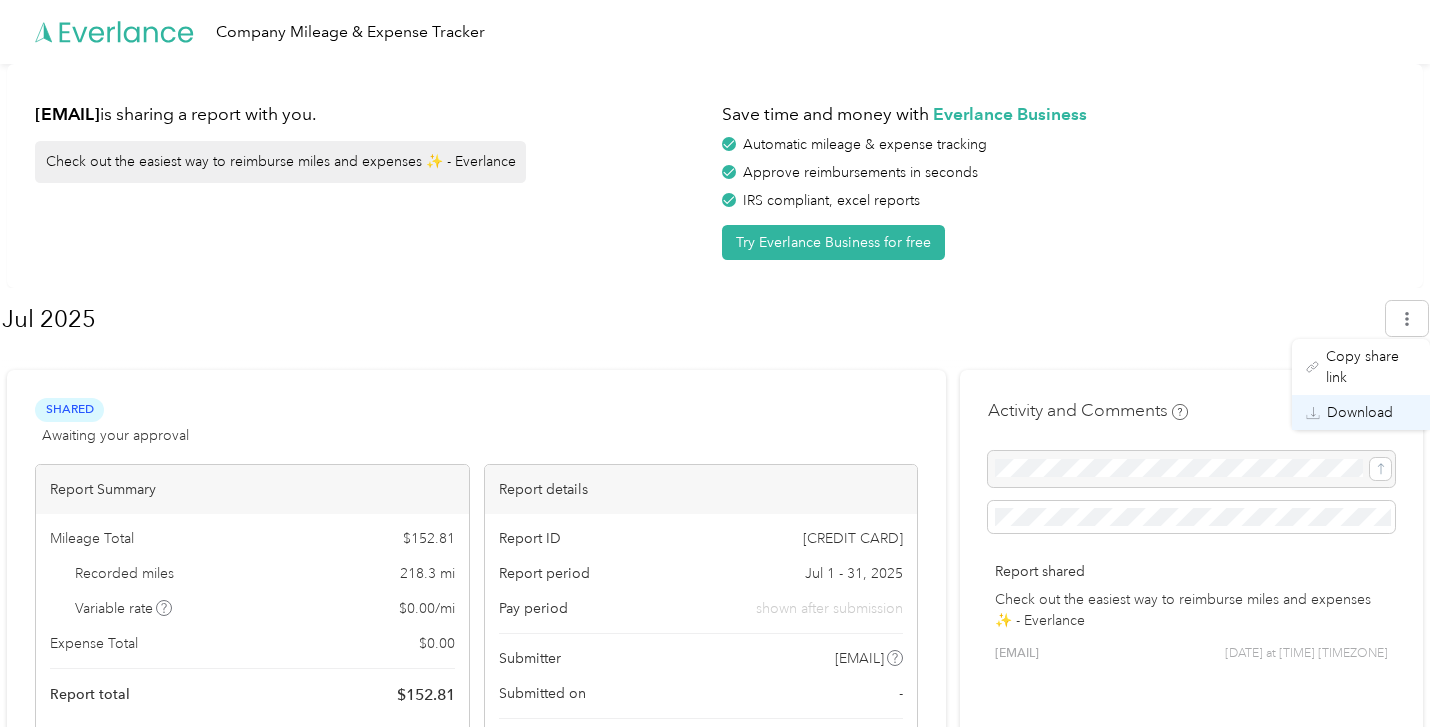 click on "Download" at bounding box center (1360, 412) 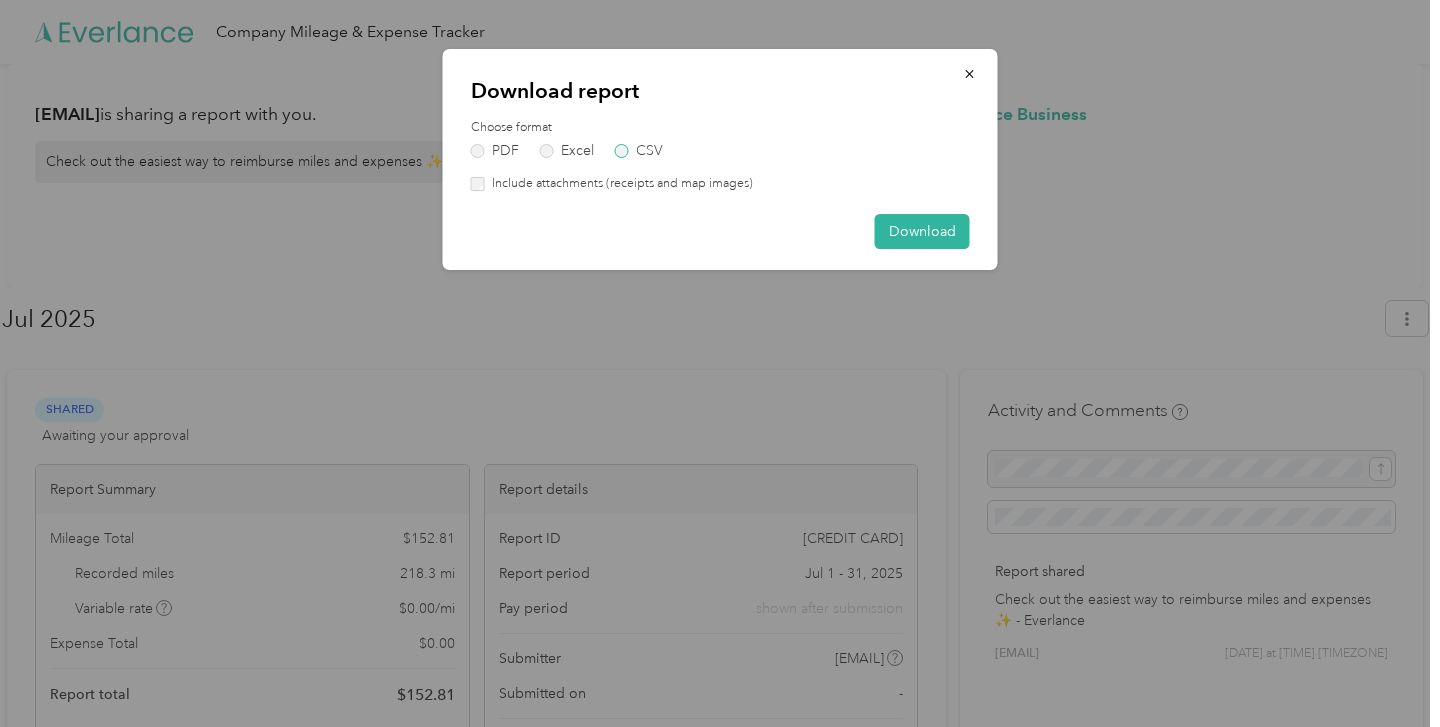 click on "CSV" at bounding box center (639, 151) 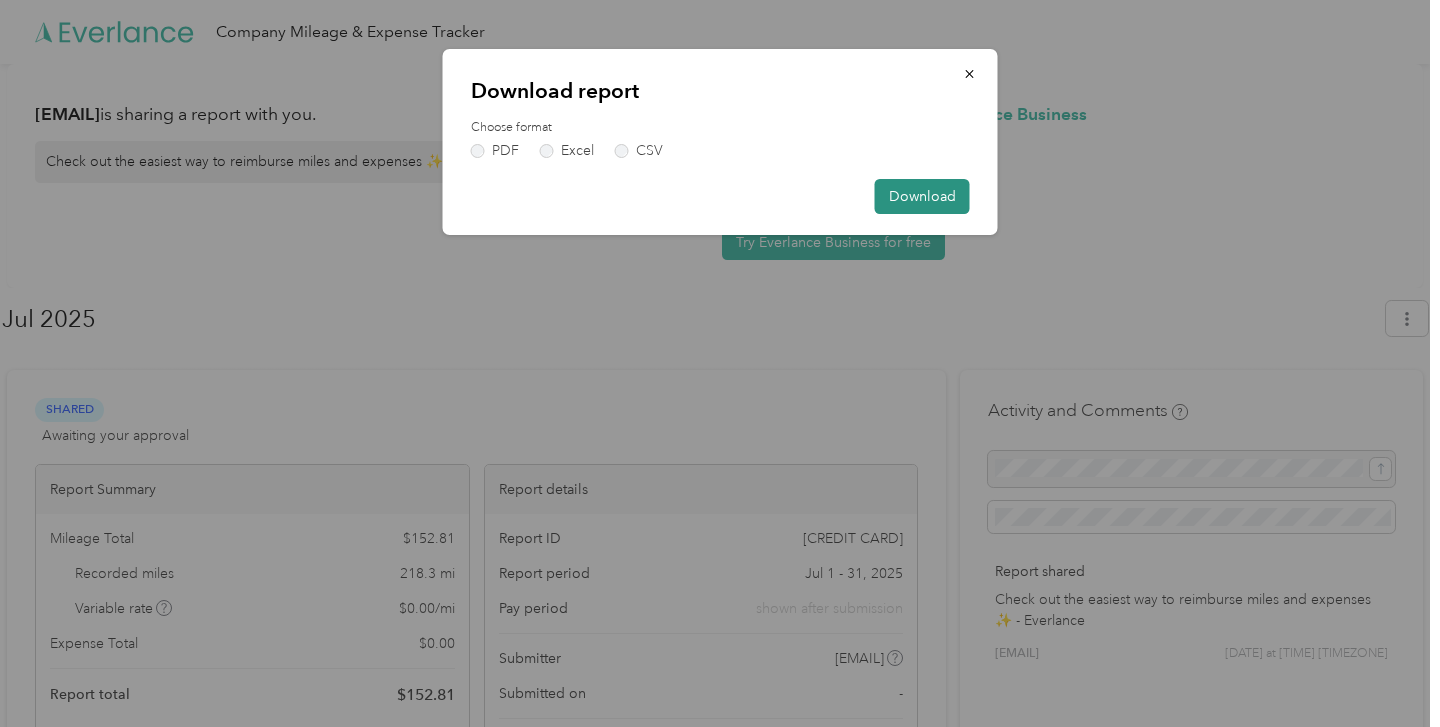 click on "Download" at bounding box center [922, 196] 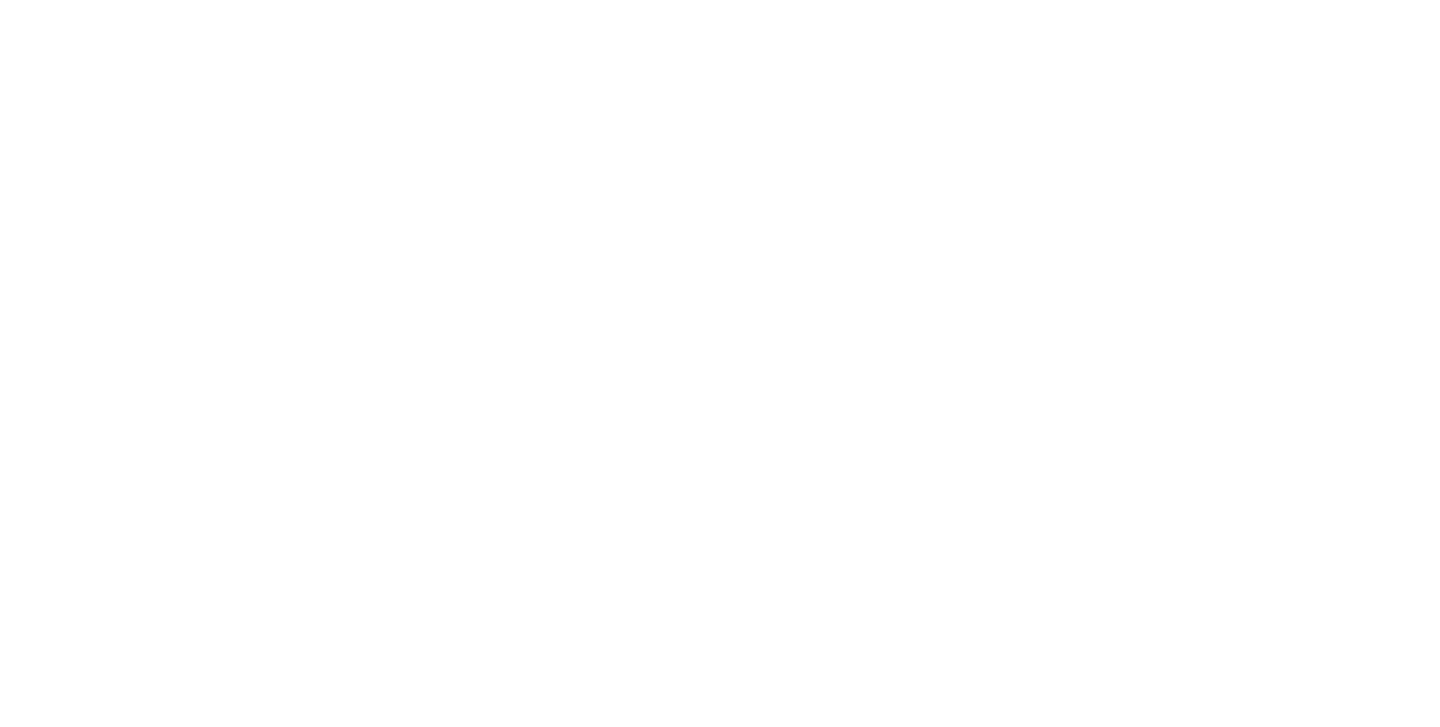 scroll, scrollTop: 0, scrollLeft: 0, axis: both 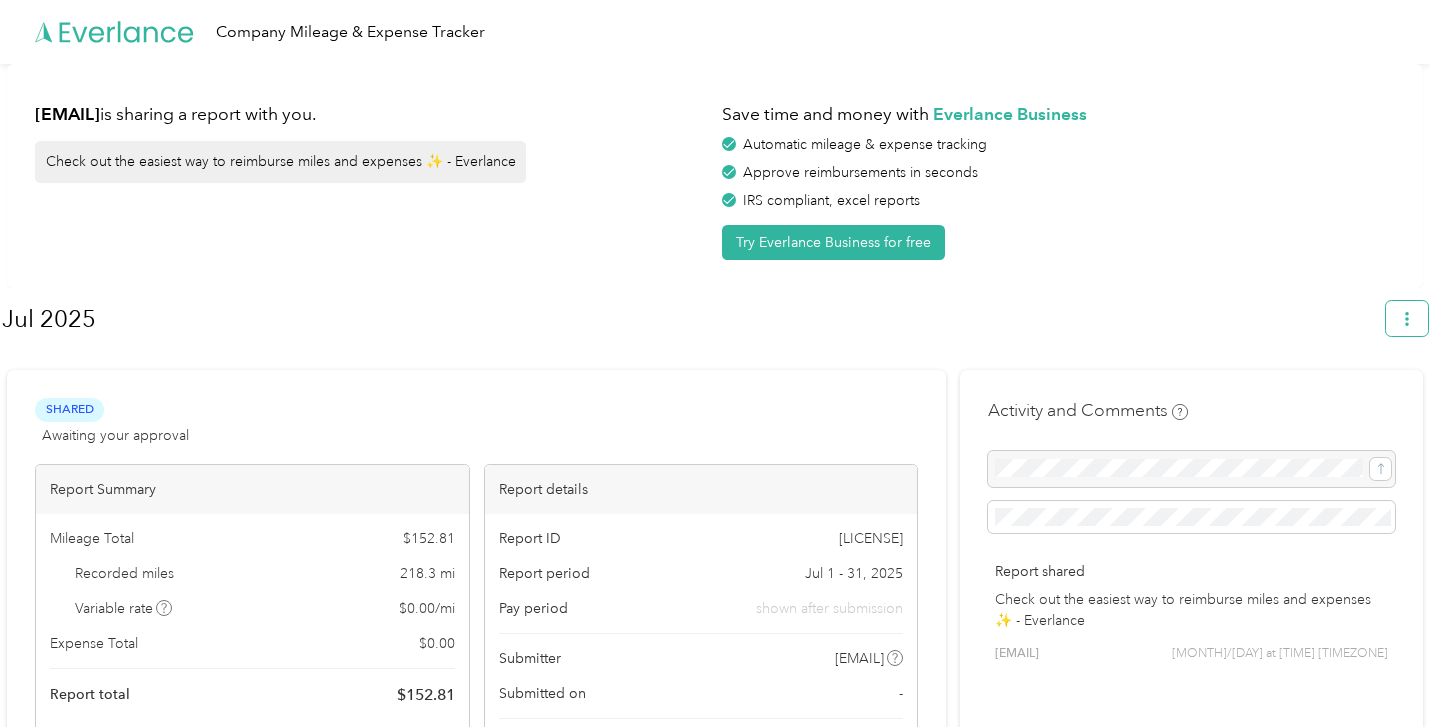 click 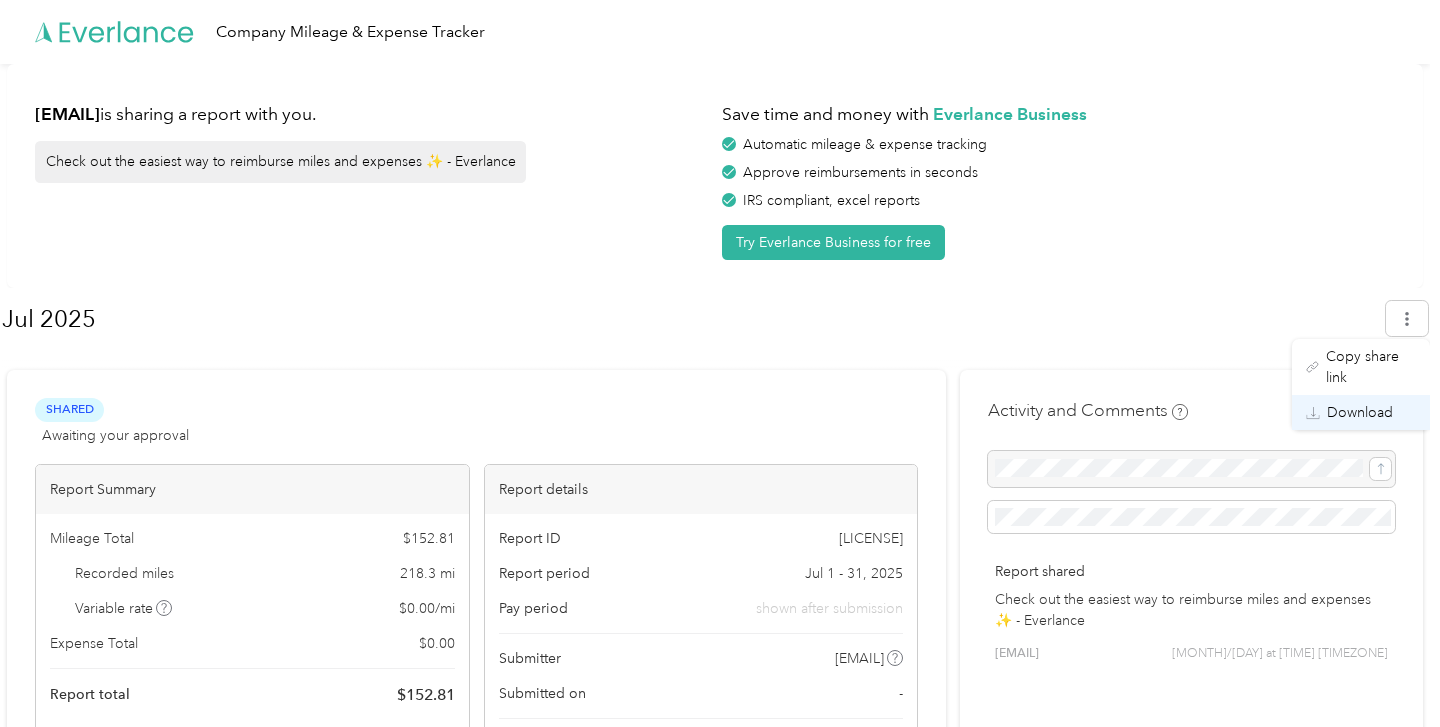 click on "Download" at bounding box center [1360, 412] 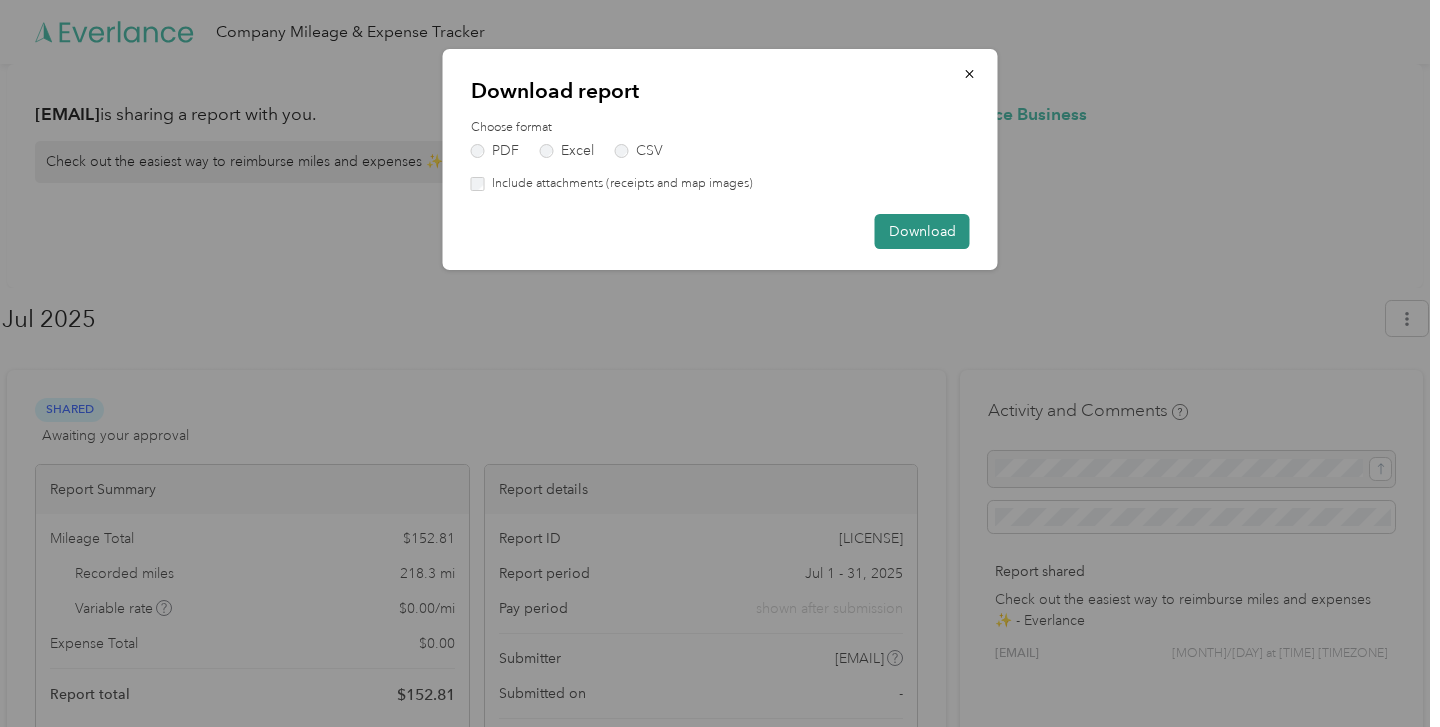 click on "Download" at bounding box center [922, 231] 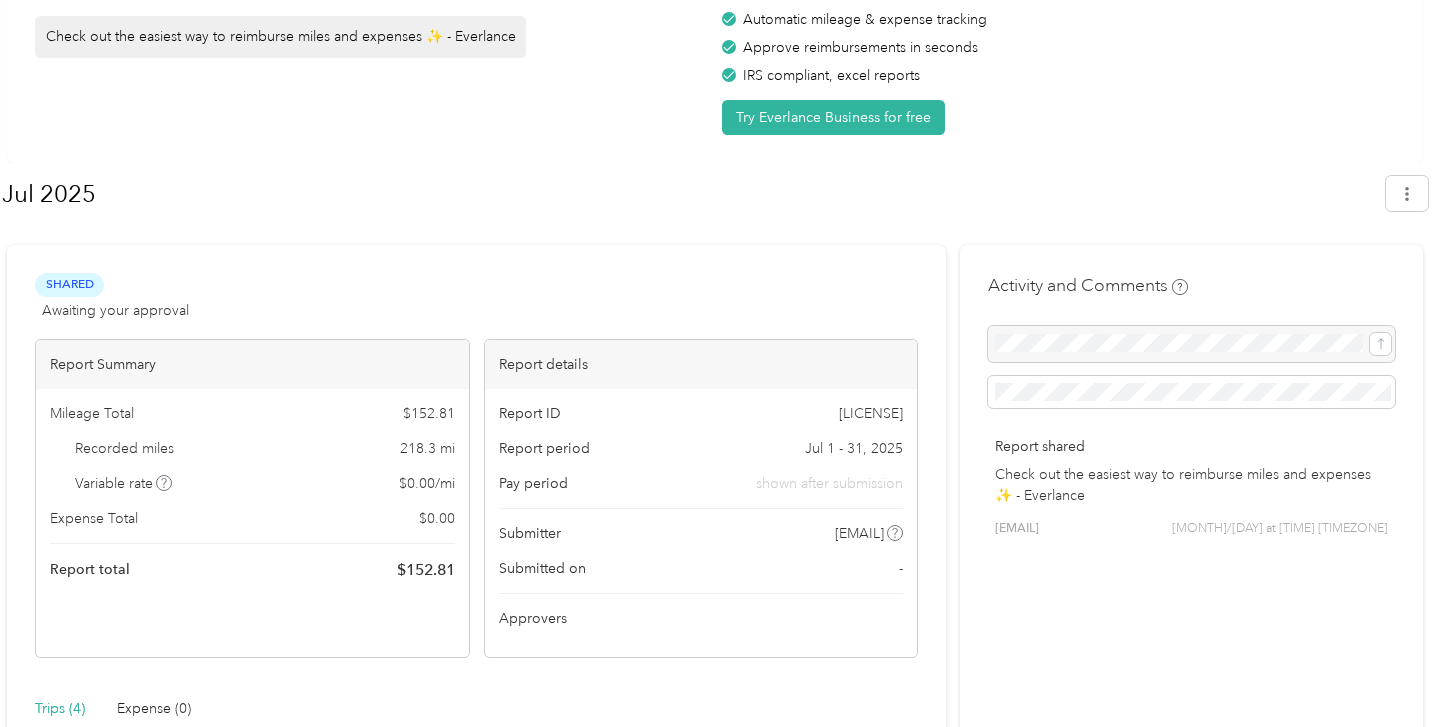 scroll, scrollTop: 0, scrollLeft: 0, axis: both 